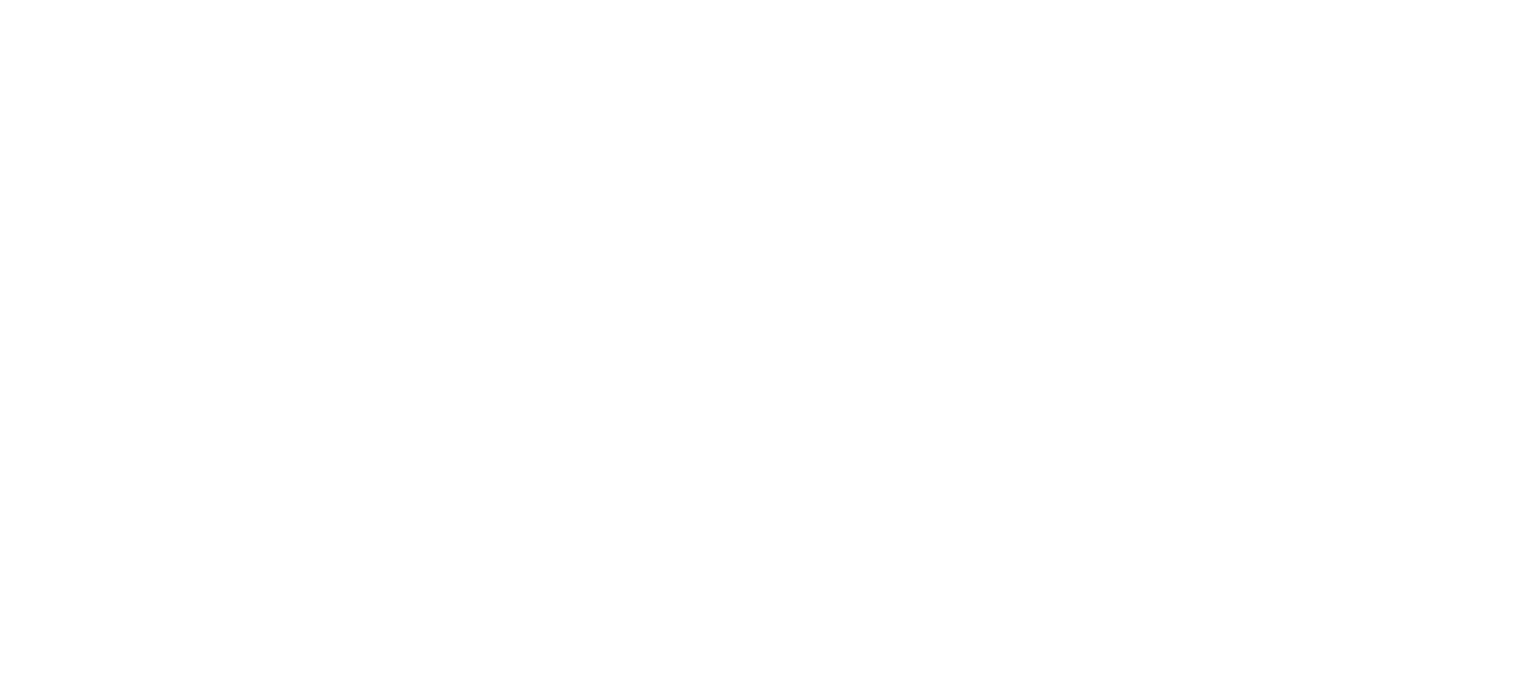 scroll, scrollTop: 0, scrollLeft: 0, axis: both 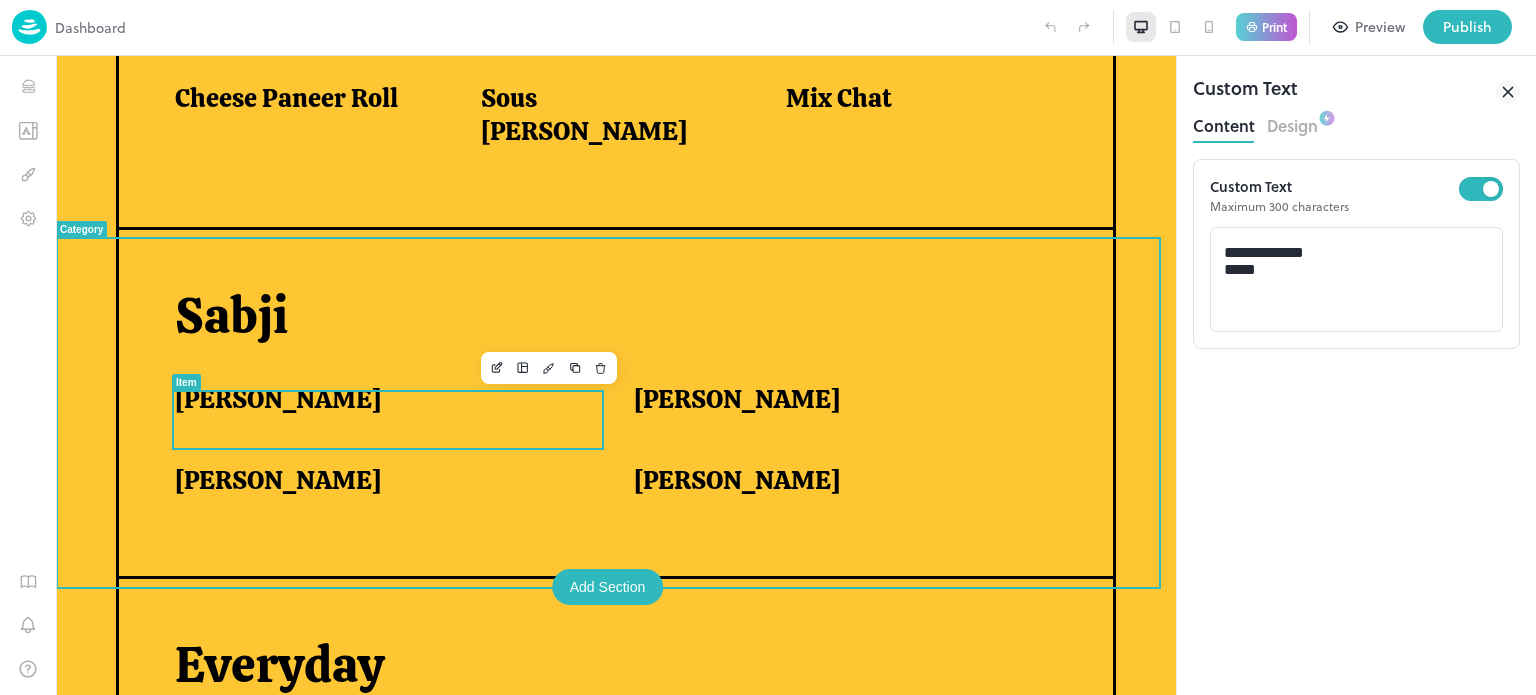 click on "Tindora Masala" at bounding box center [380, 399] 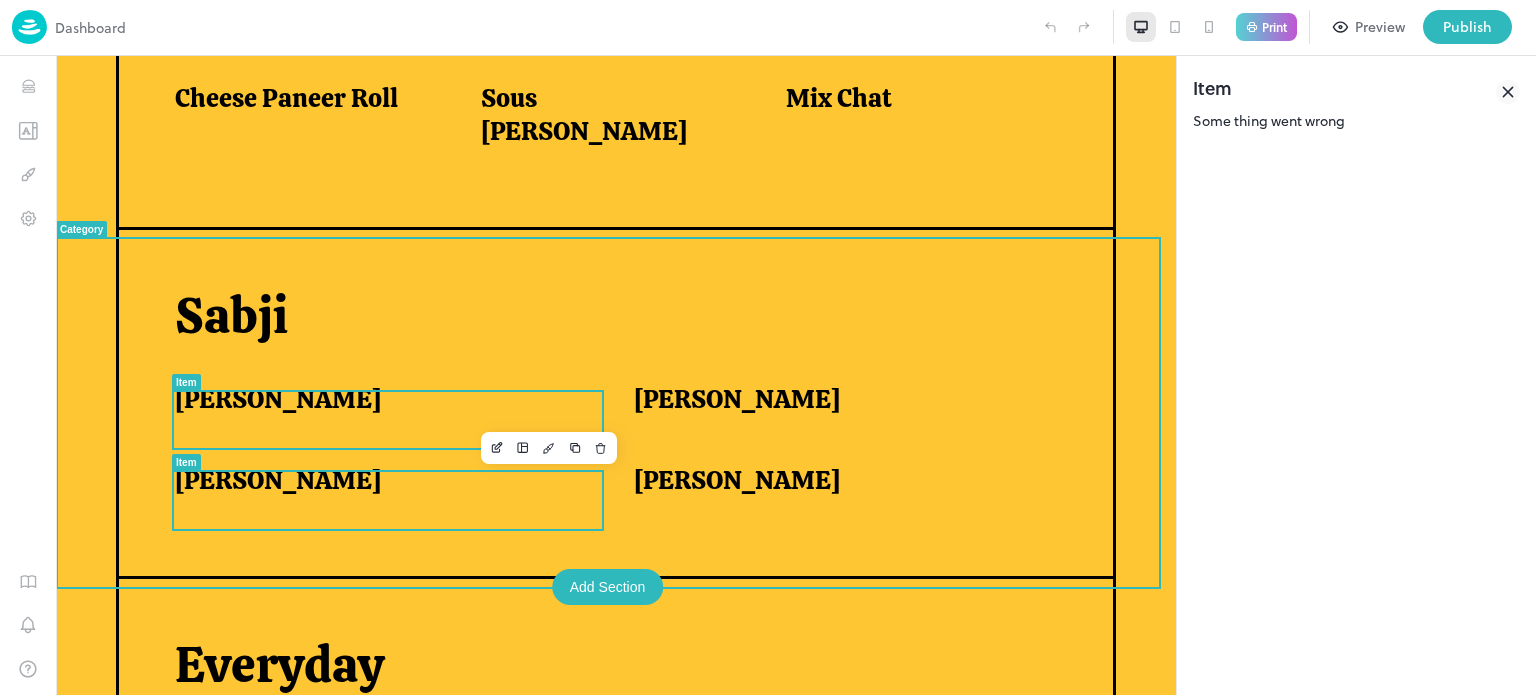 click on "Paneer Toofani" at bounding box center [380, 480] 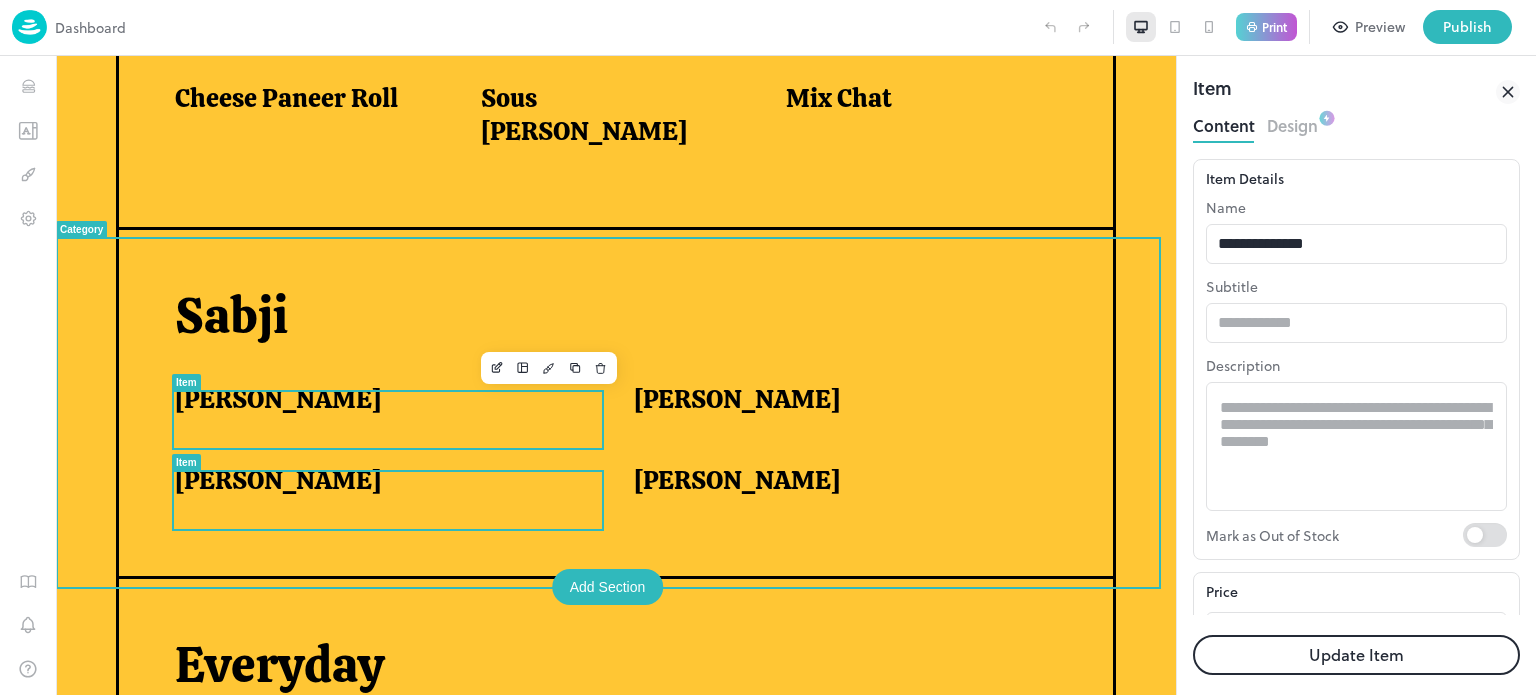 click on "Tindora Masala" at bounding box center [380, 399] 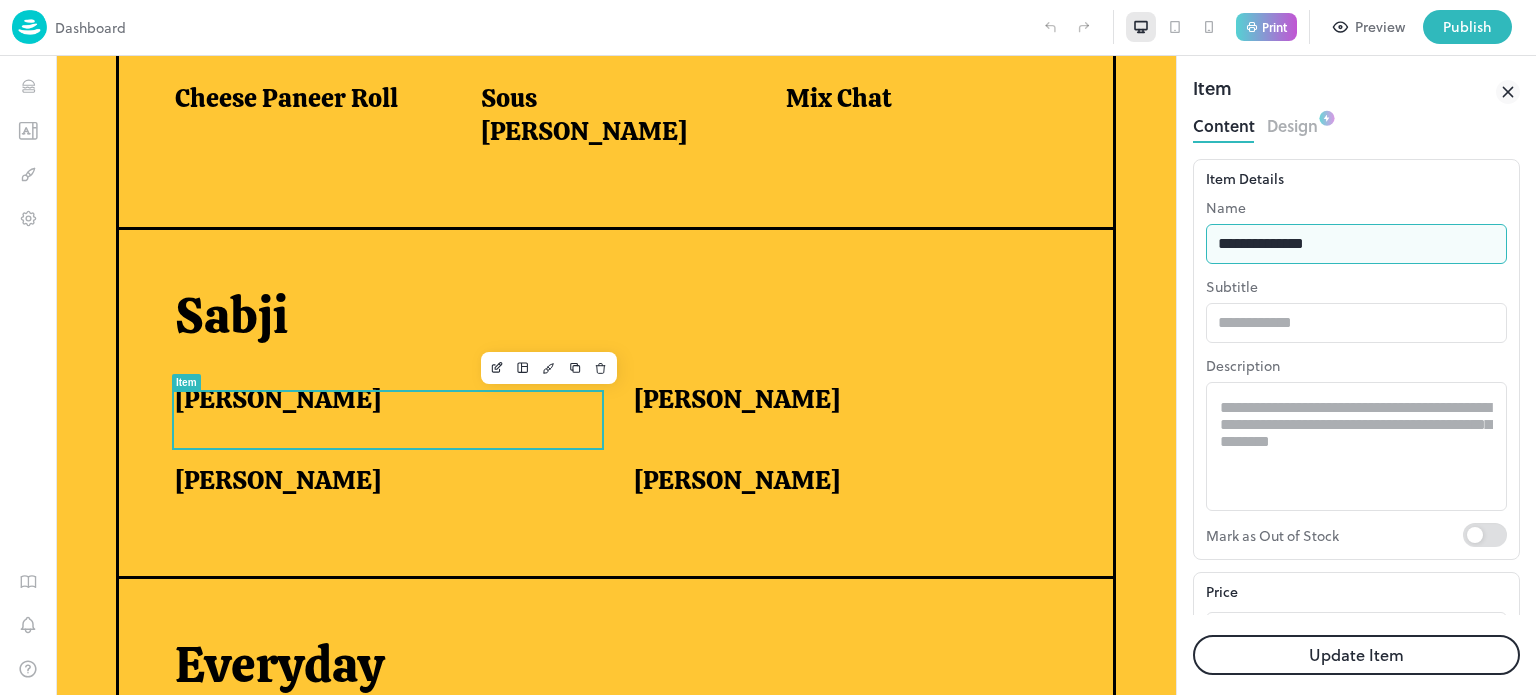 click on "**********" at bounding box center [1356, 244] 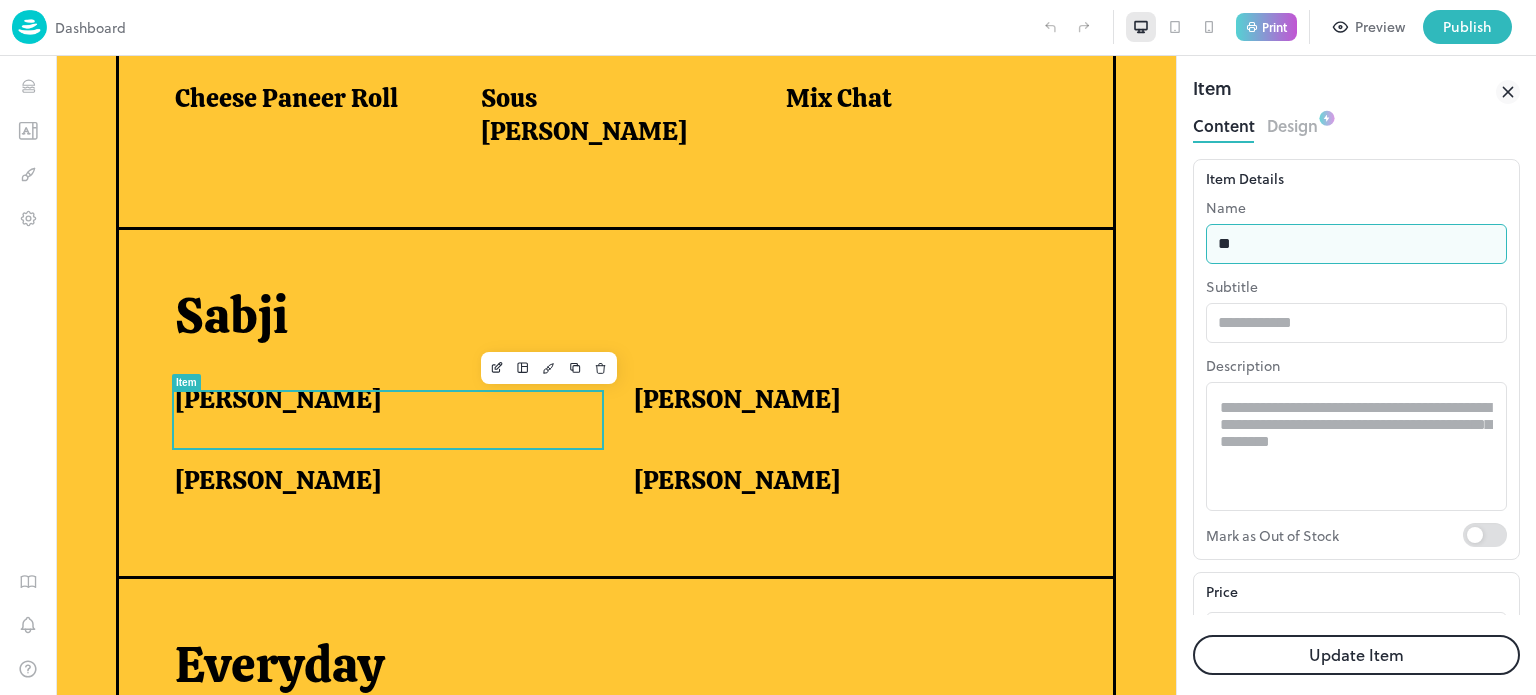type on "*" 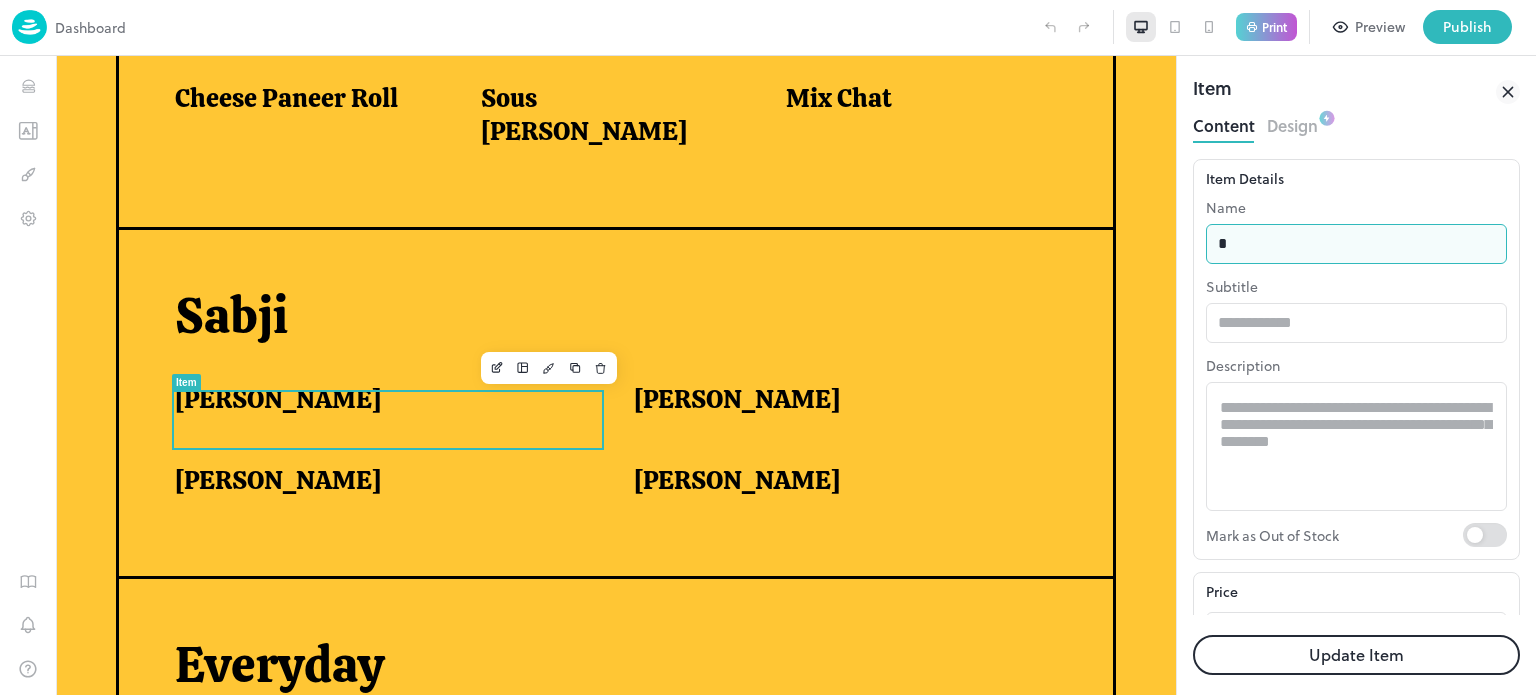 type on "**********" 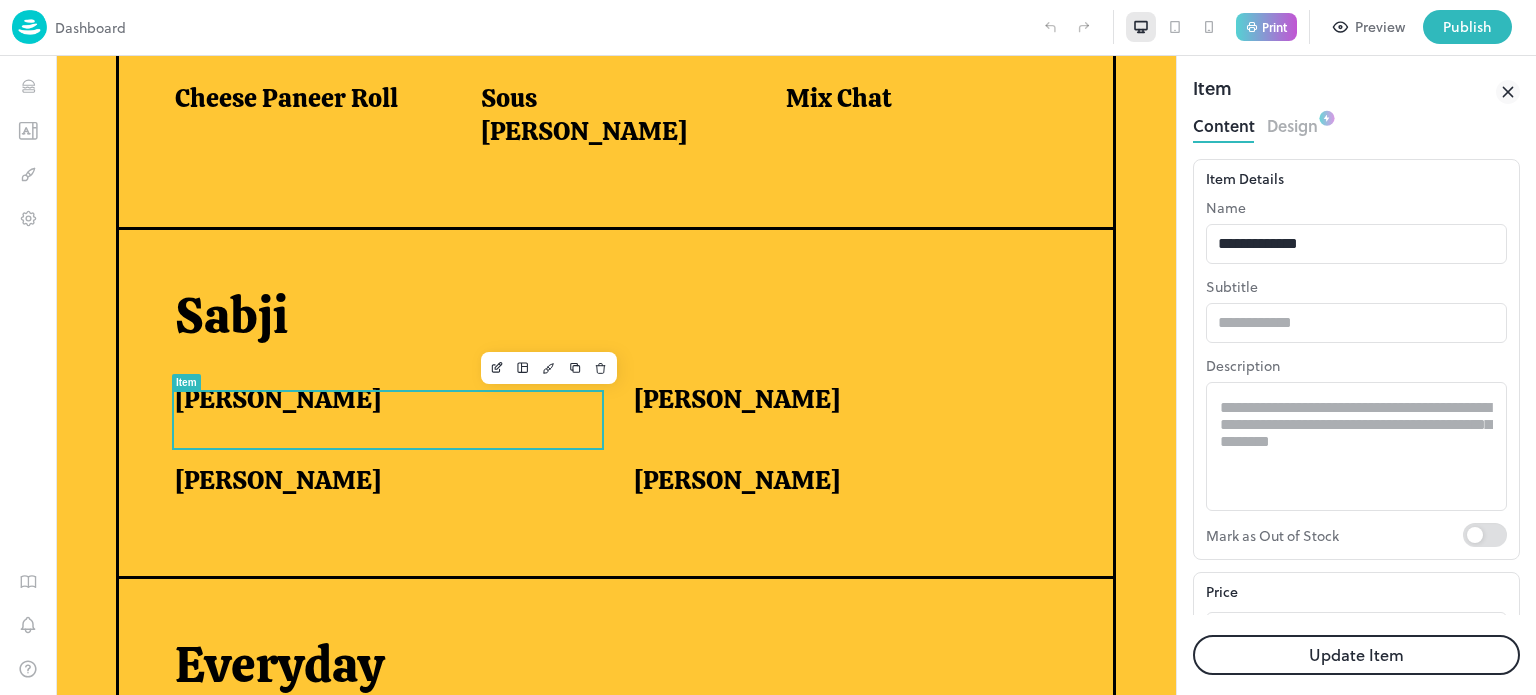 click on "Update Item" at bounding box center (1356, 655) 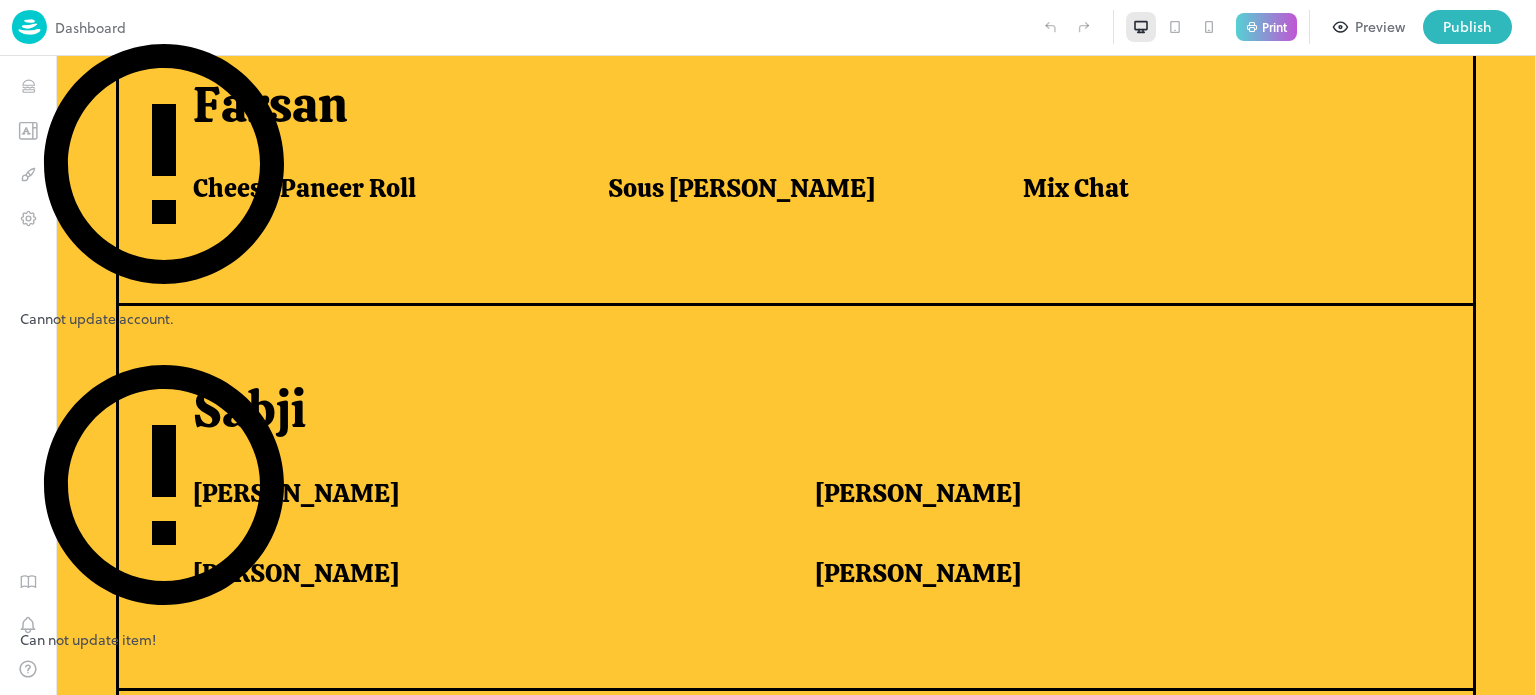 scroll, scrollTop: 1302, scrollLeft: 0, axis: vertical 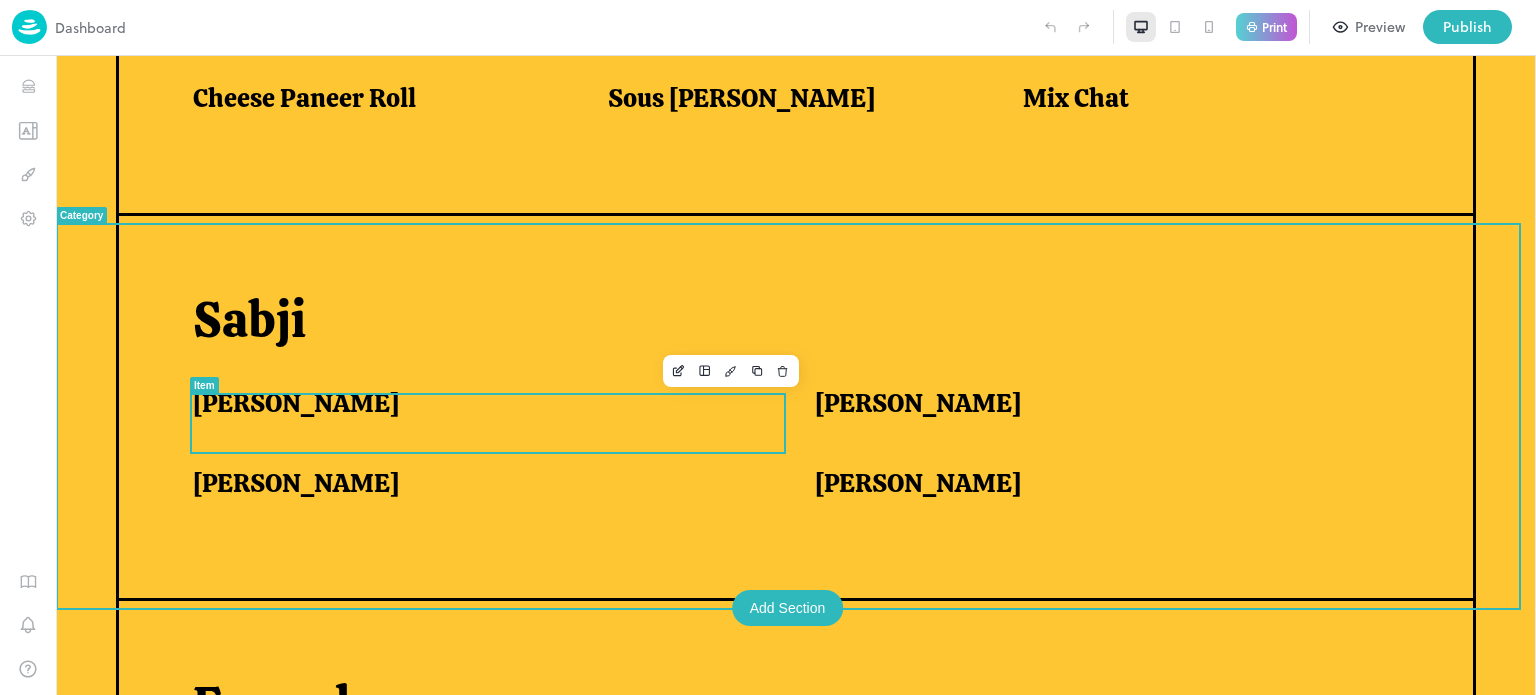 click on "Tindora Masala" at bounding box center (479, 403) 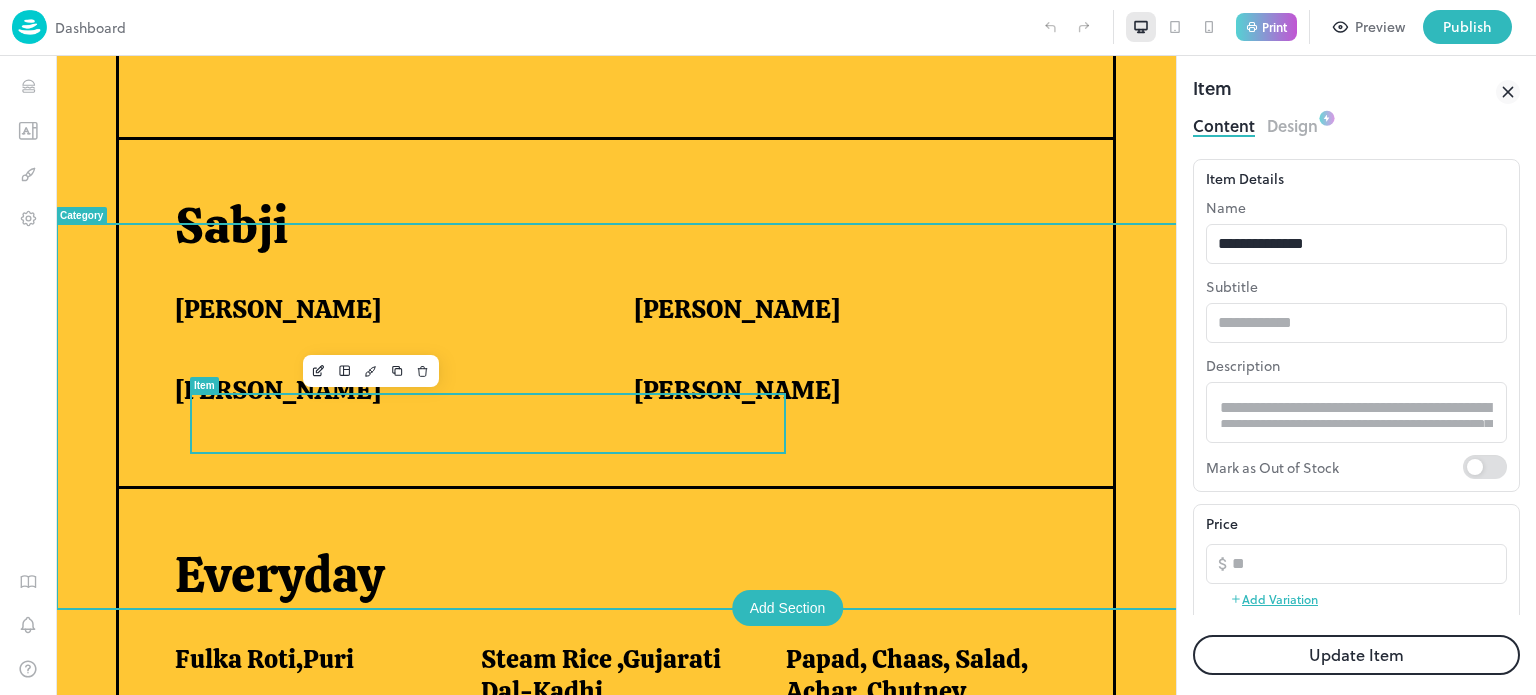 scroll, scrollTop: 1212, scrollLeft: 0, axis: vertical 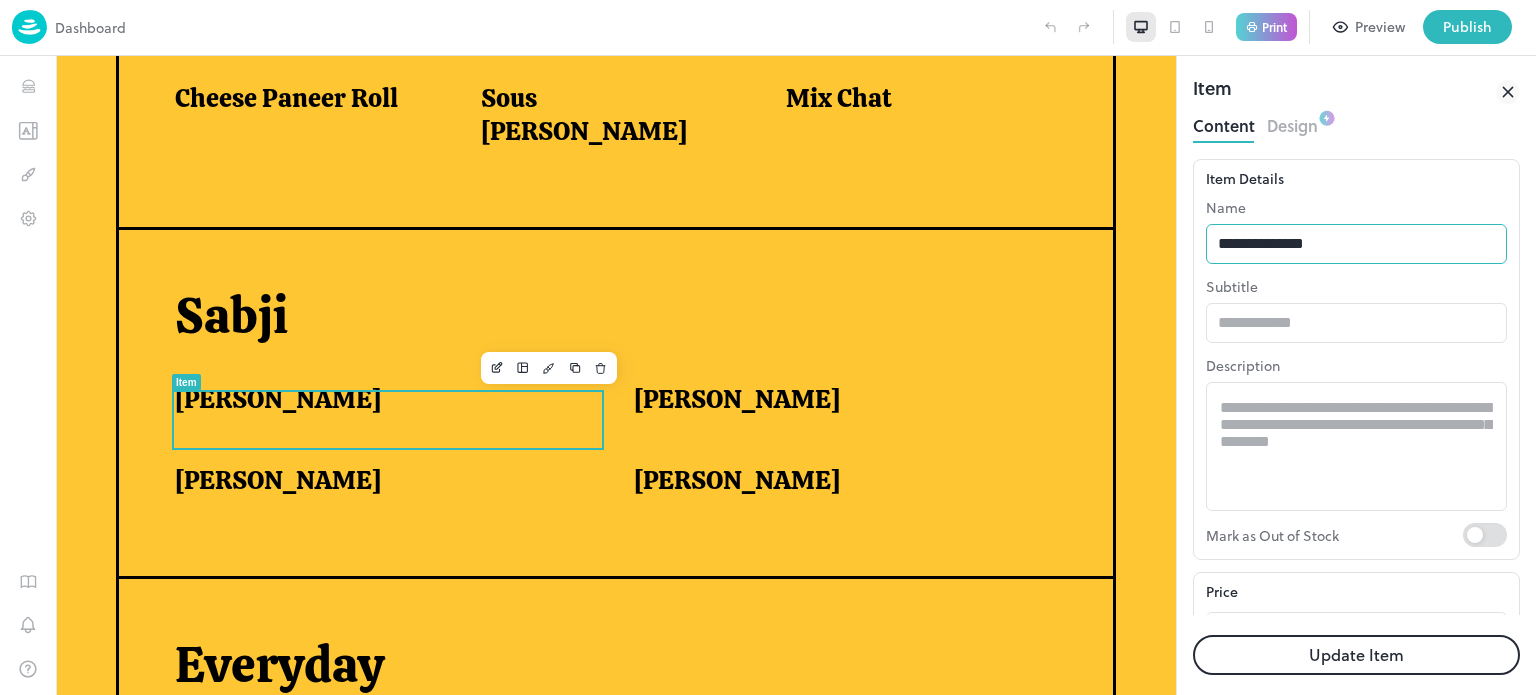 click on "**********" at bounding box center (1356, 244) 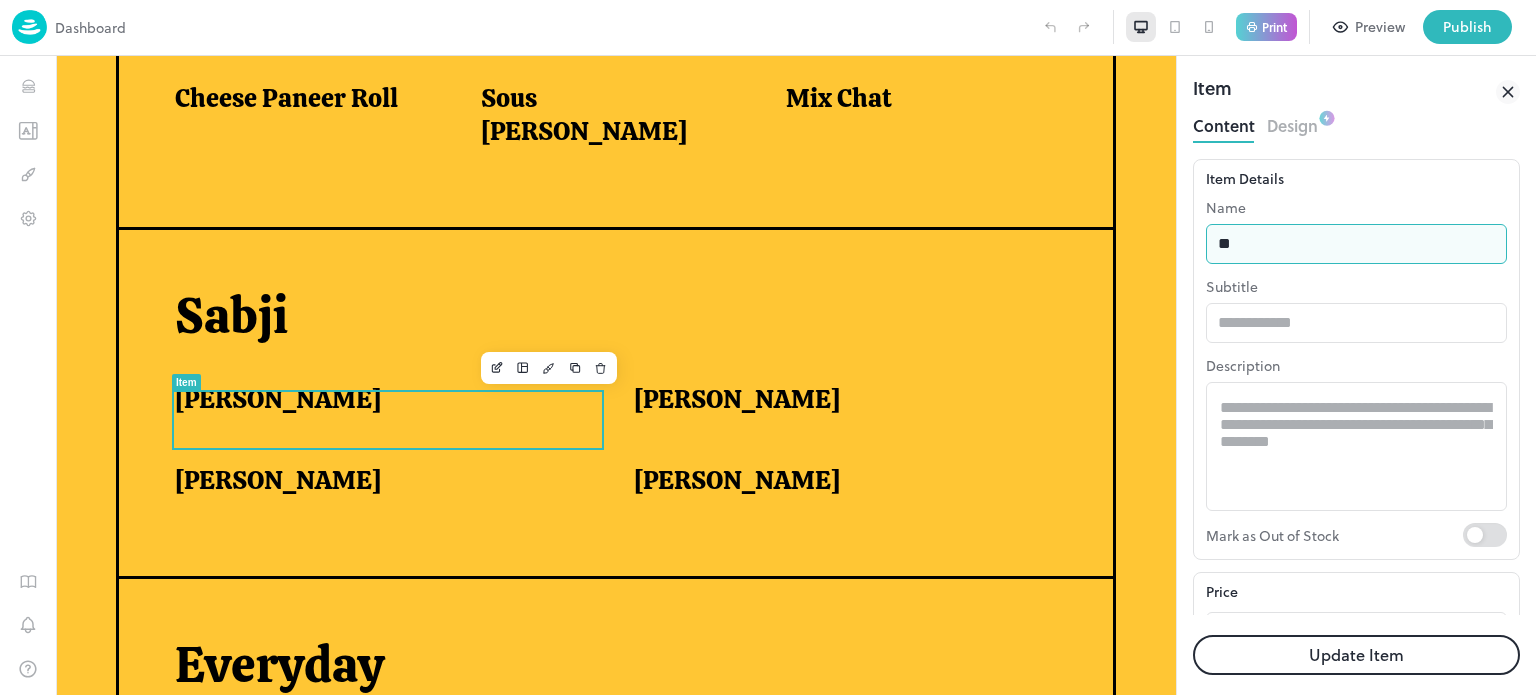 type on "*" 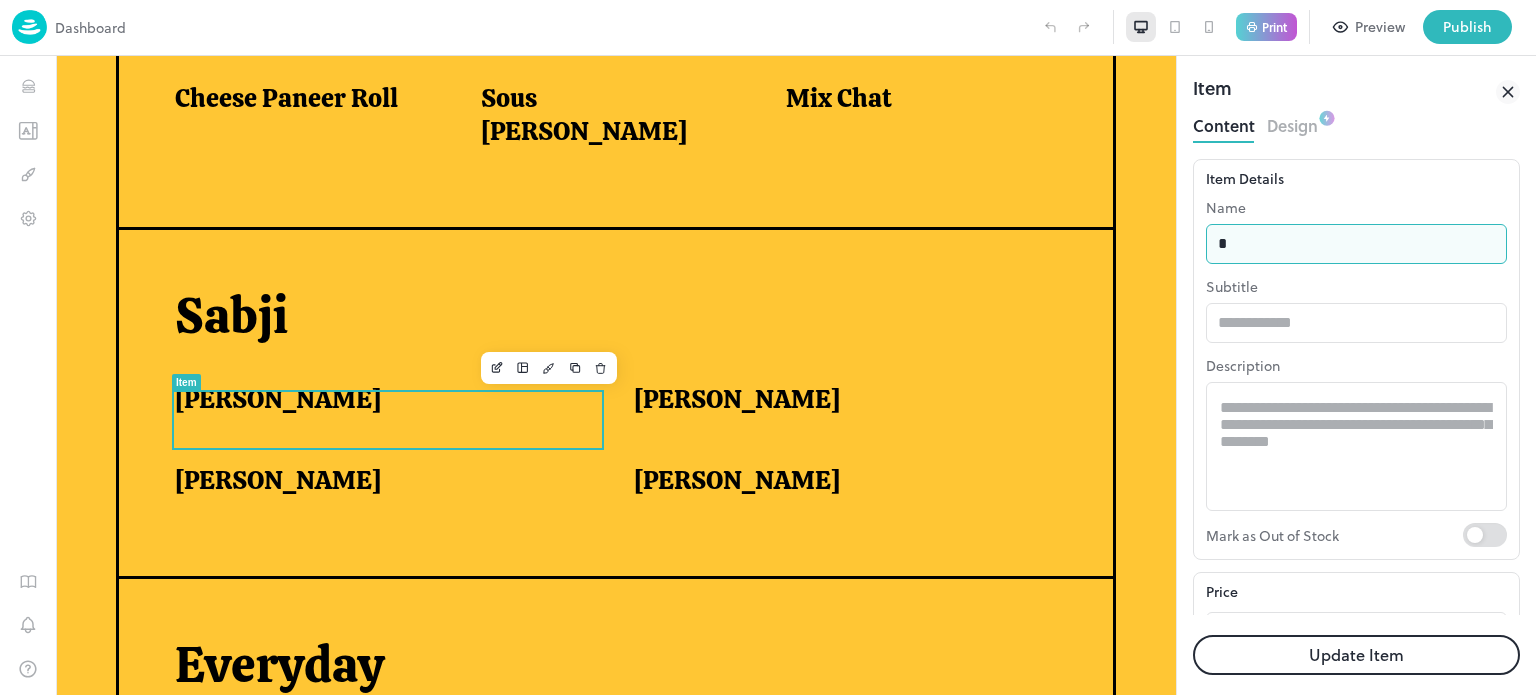 type on "**********" 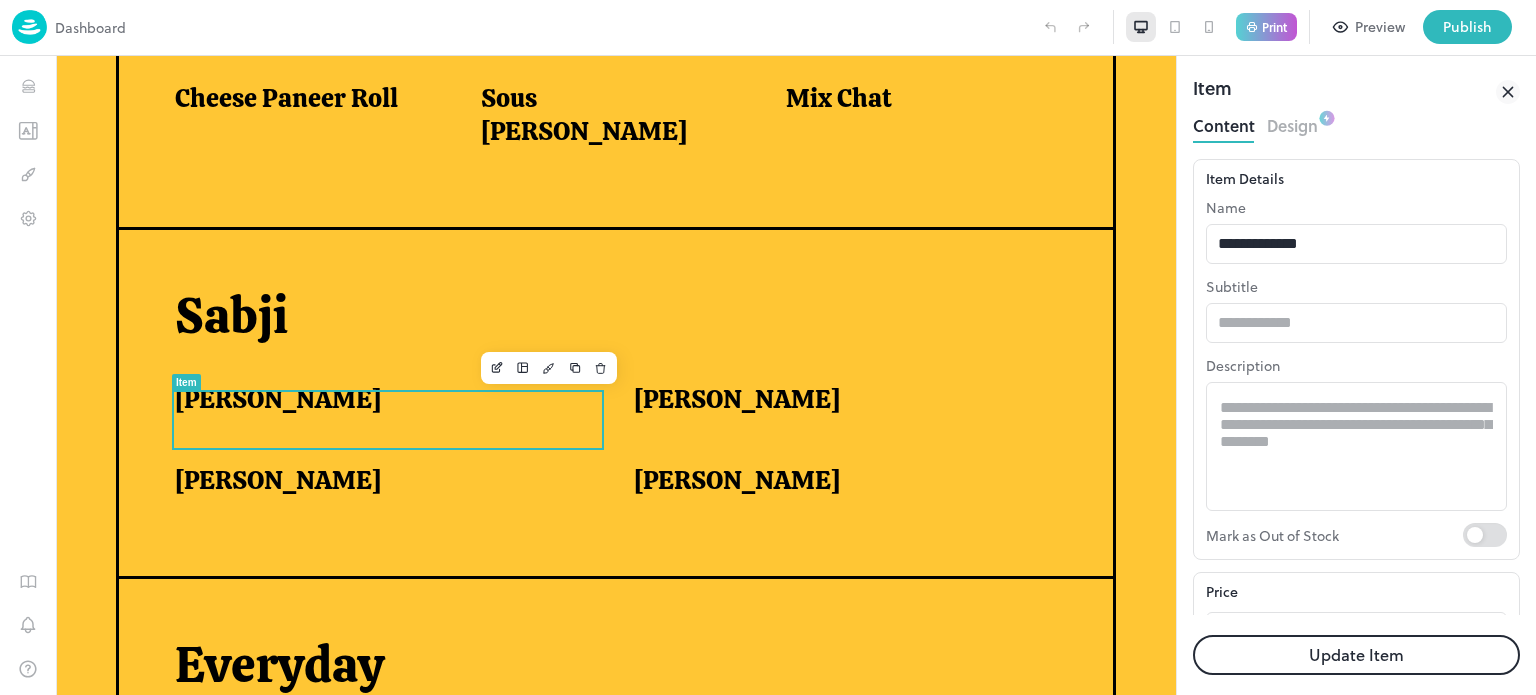 click on "Update Item" at bounding box center [1356, 655] 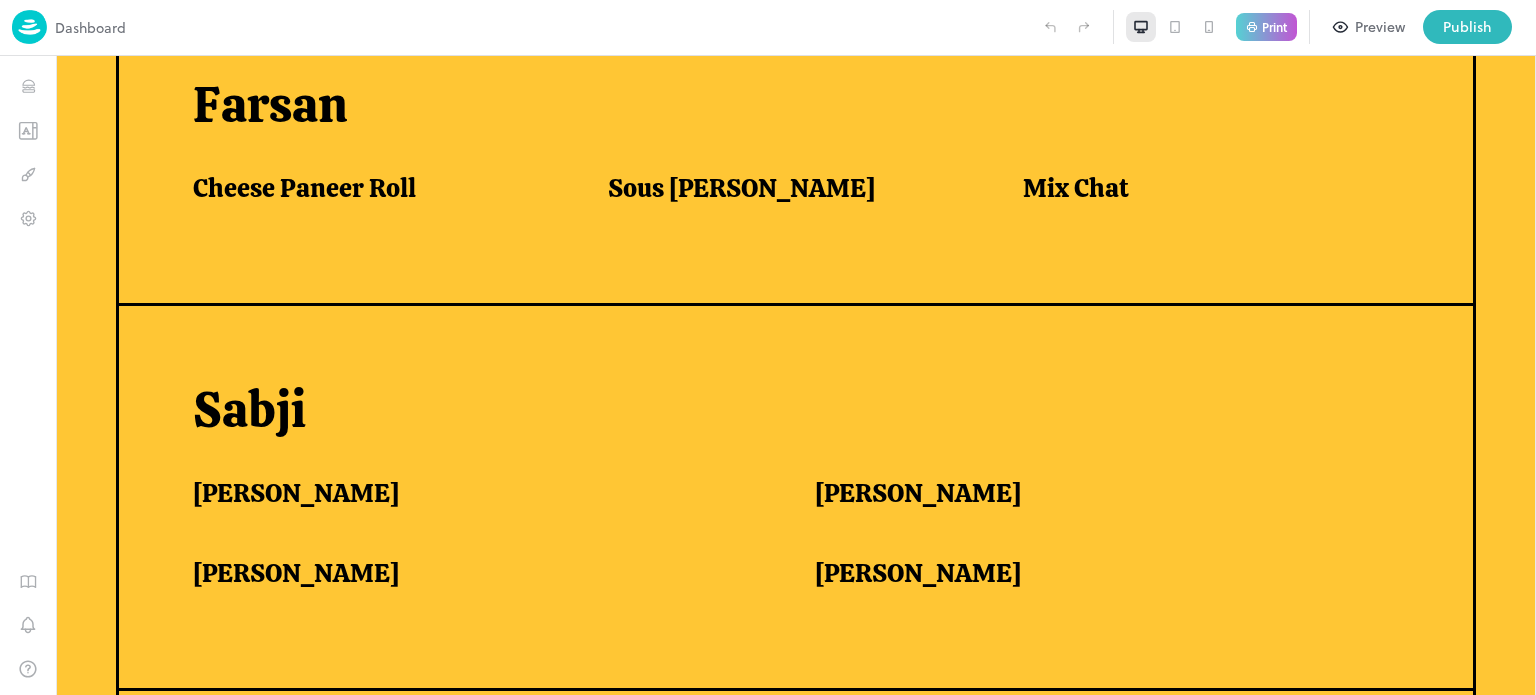 scroll, scrollTop: 1302, scrollLeft: 0, axis: vertical 